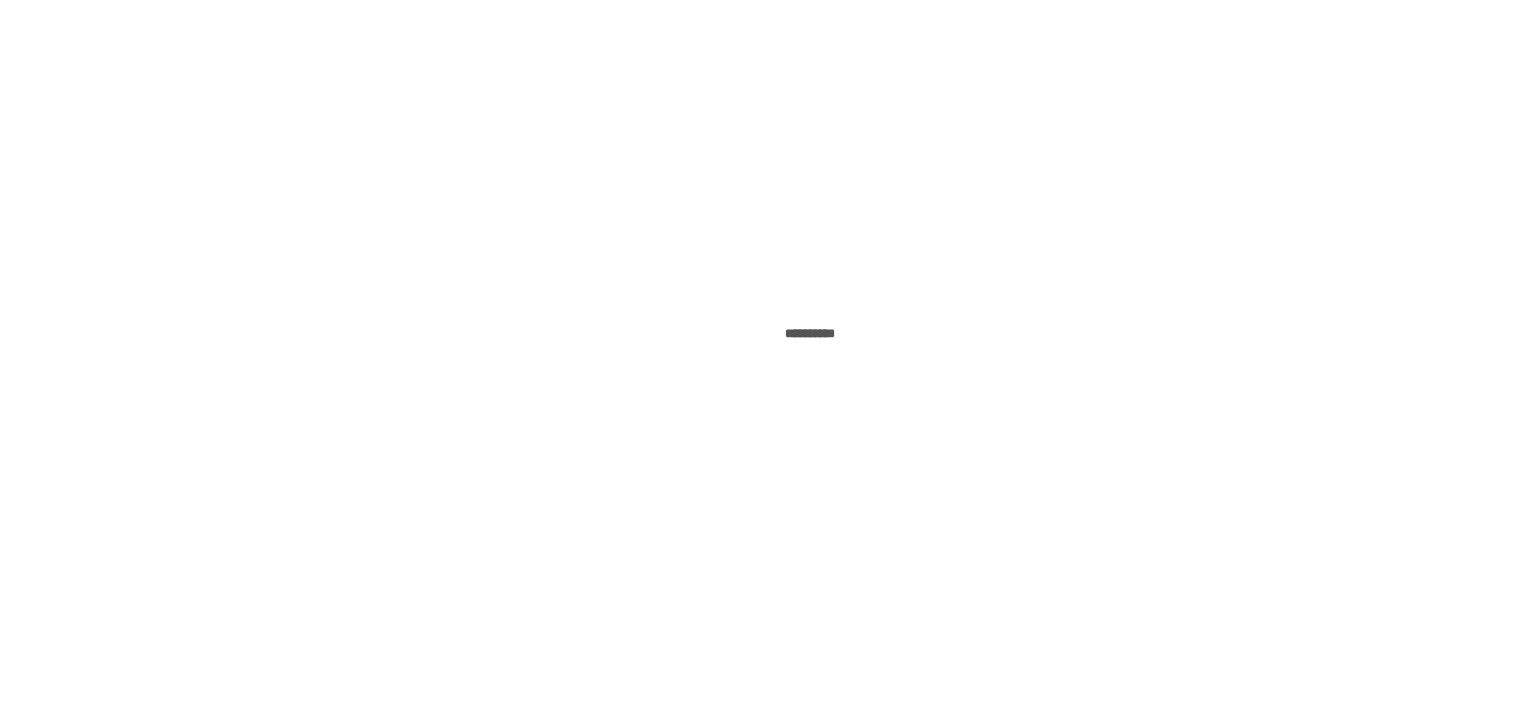 scroll, scrollTop: 0, scrollLeft: 0, axis: both 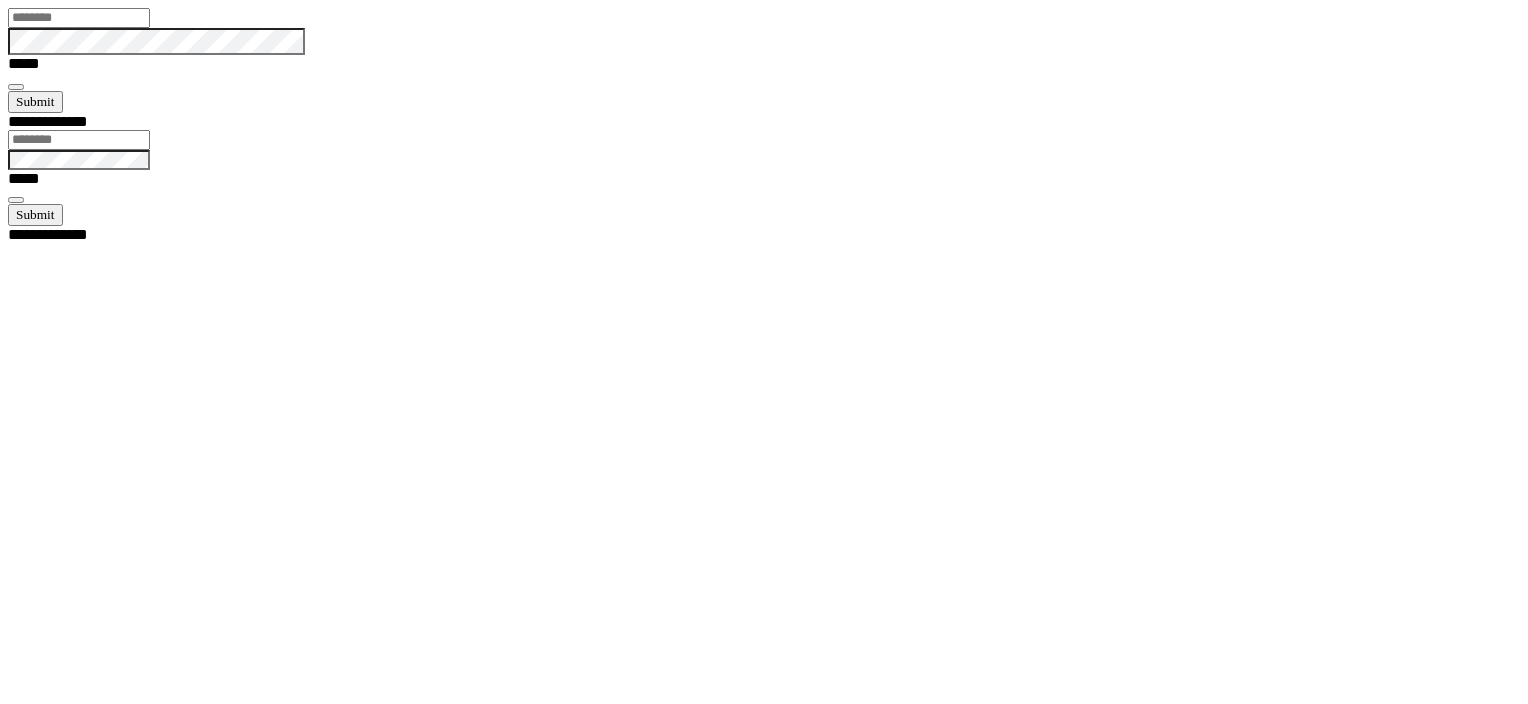 type on "******" 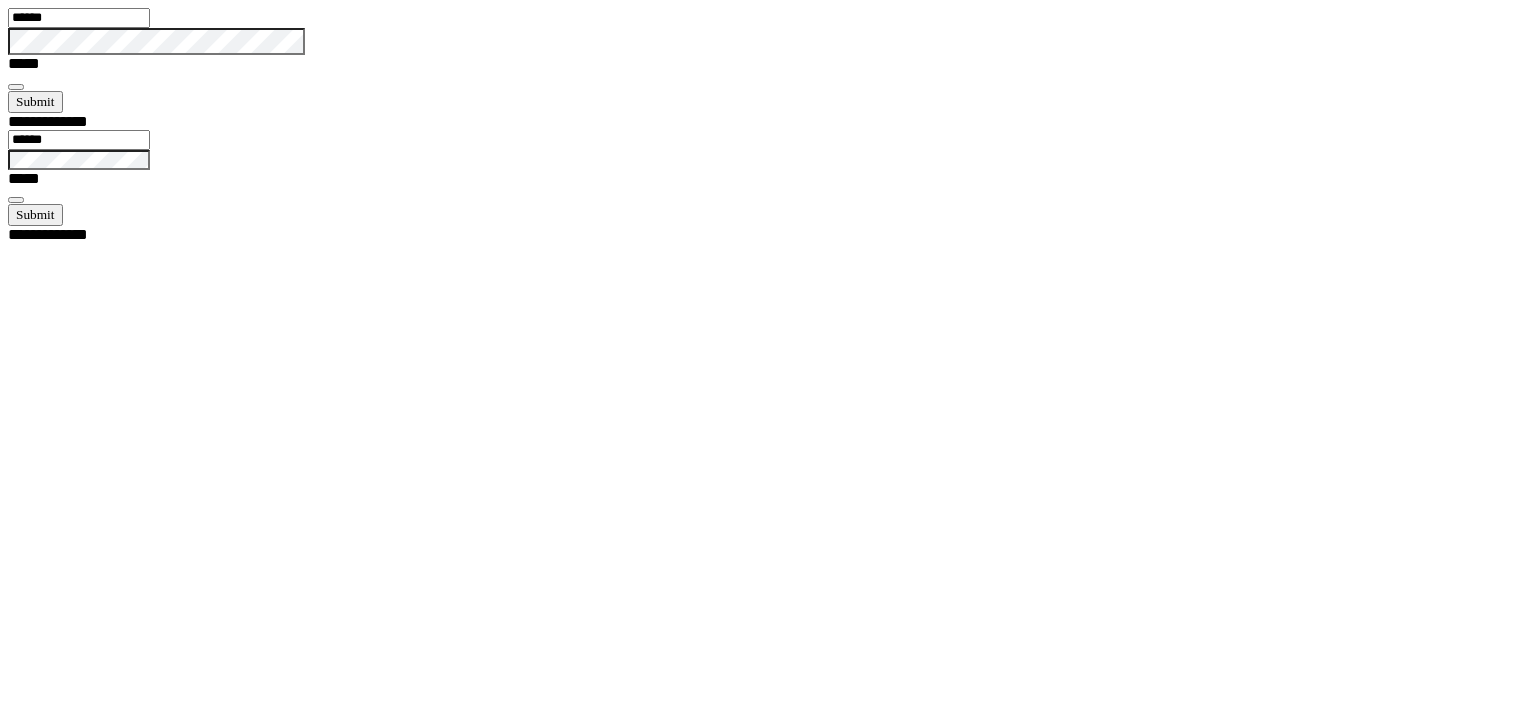 click at bounding box center [16, 87] 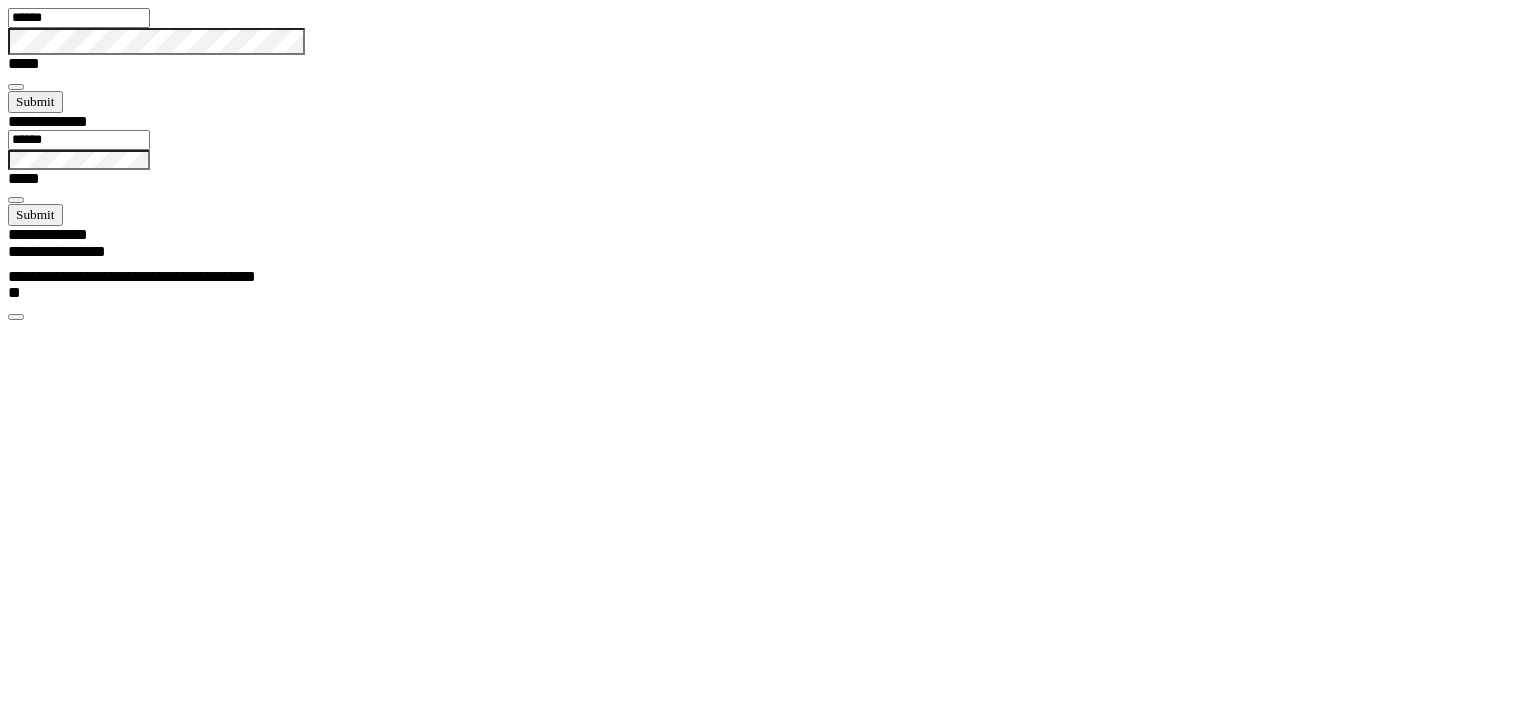 scroll, scrollTop: 99898, scrollLeft: 99731, axis: both 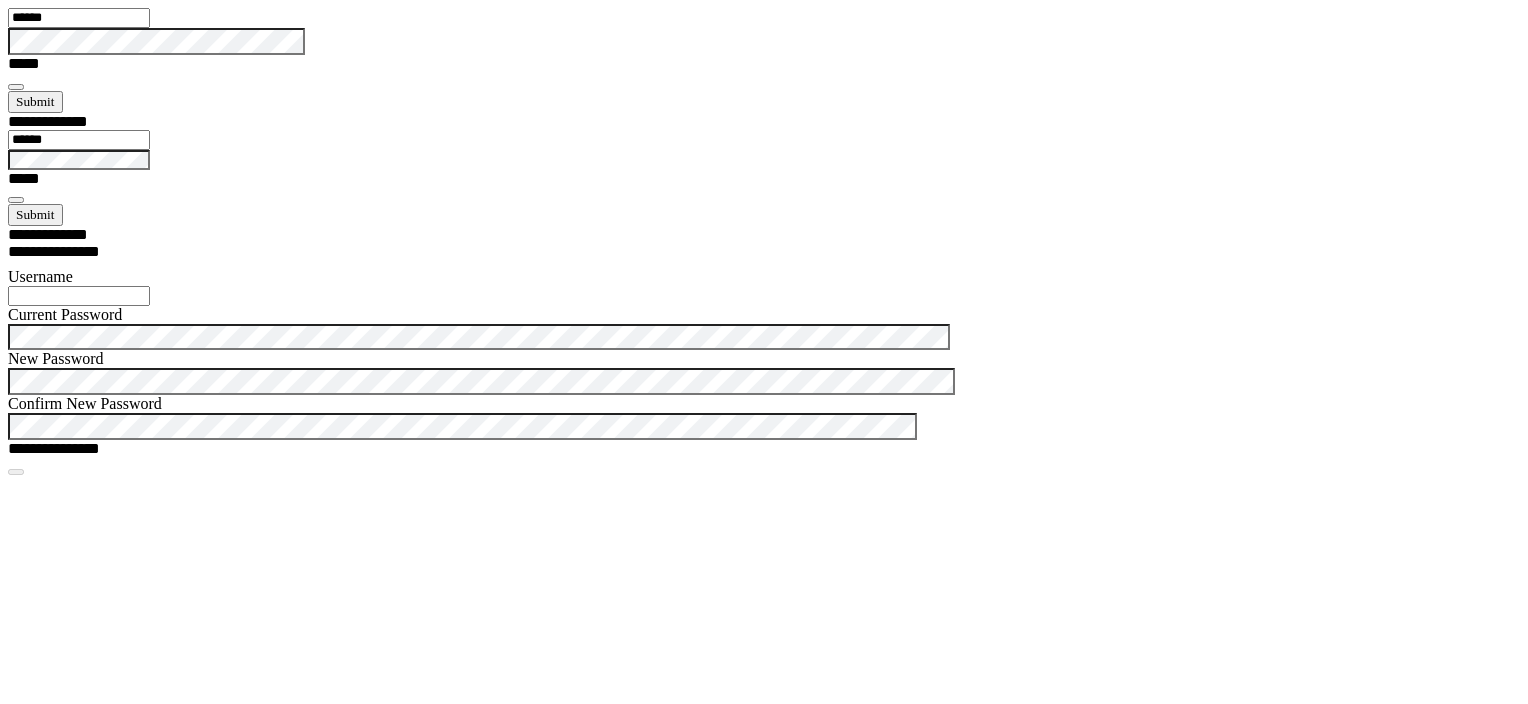 type 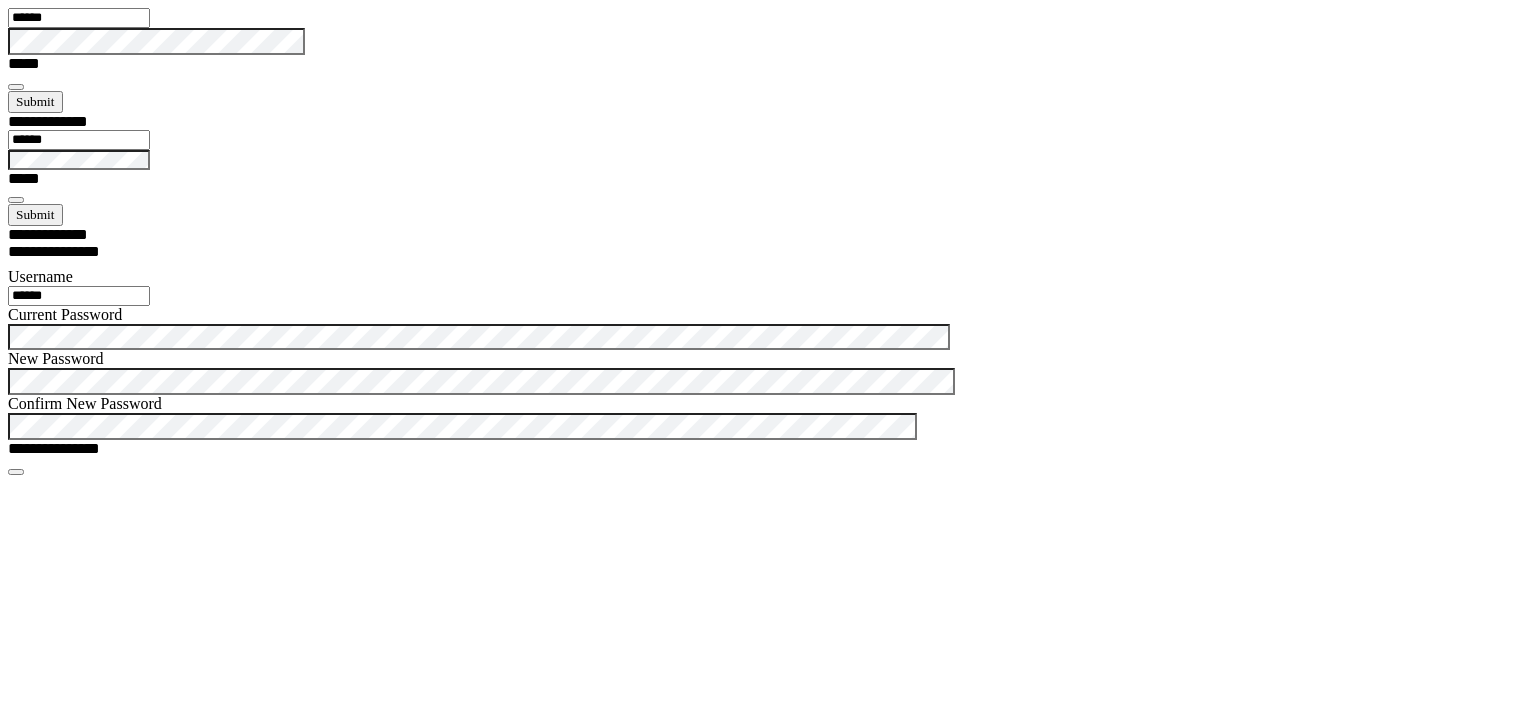 click at bounding box center [16, 472] 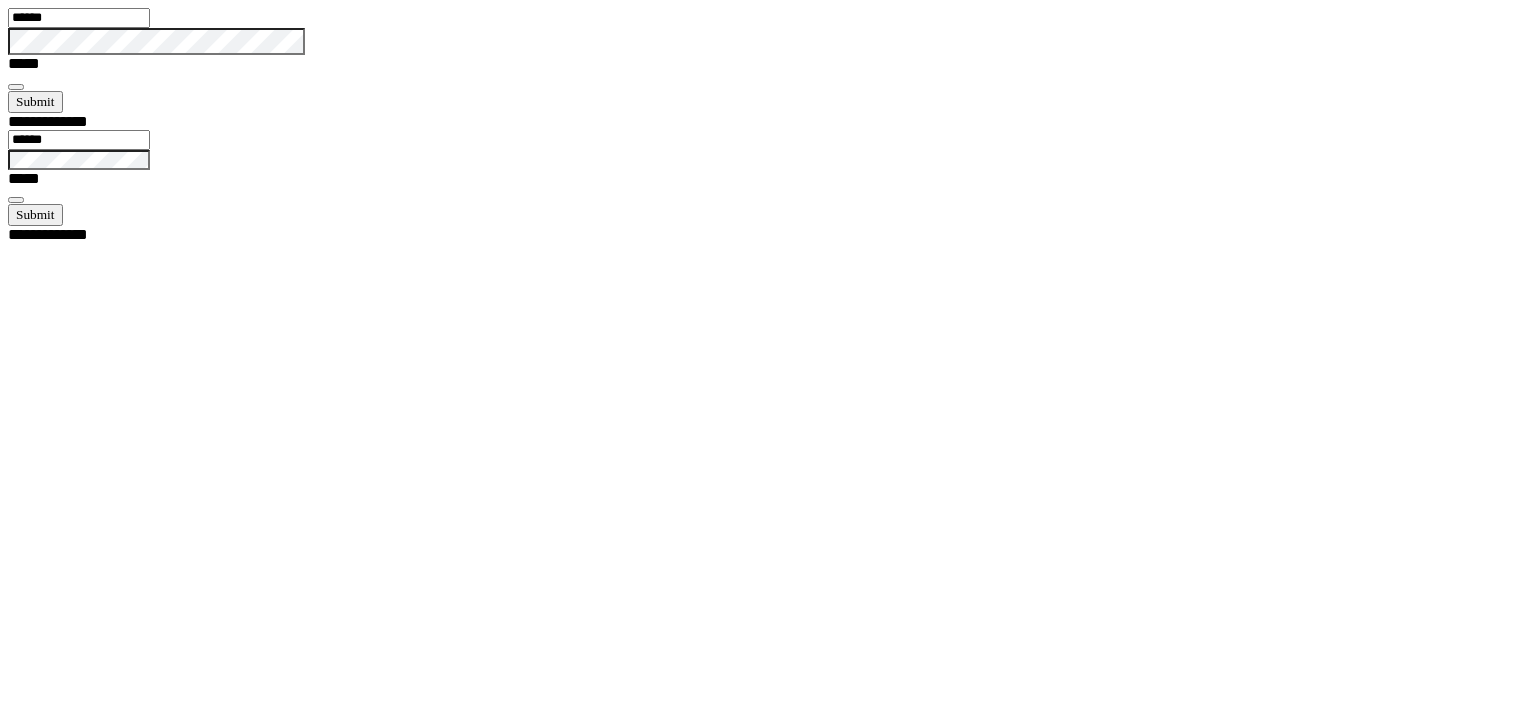 click at bounding box center (16, 87) 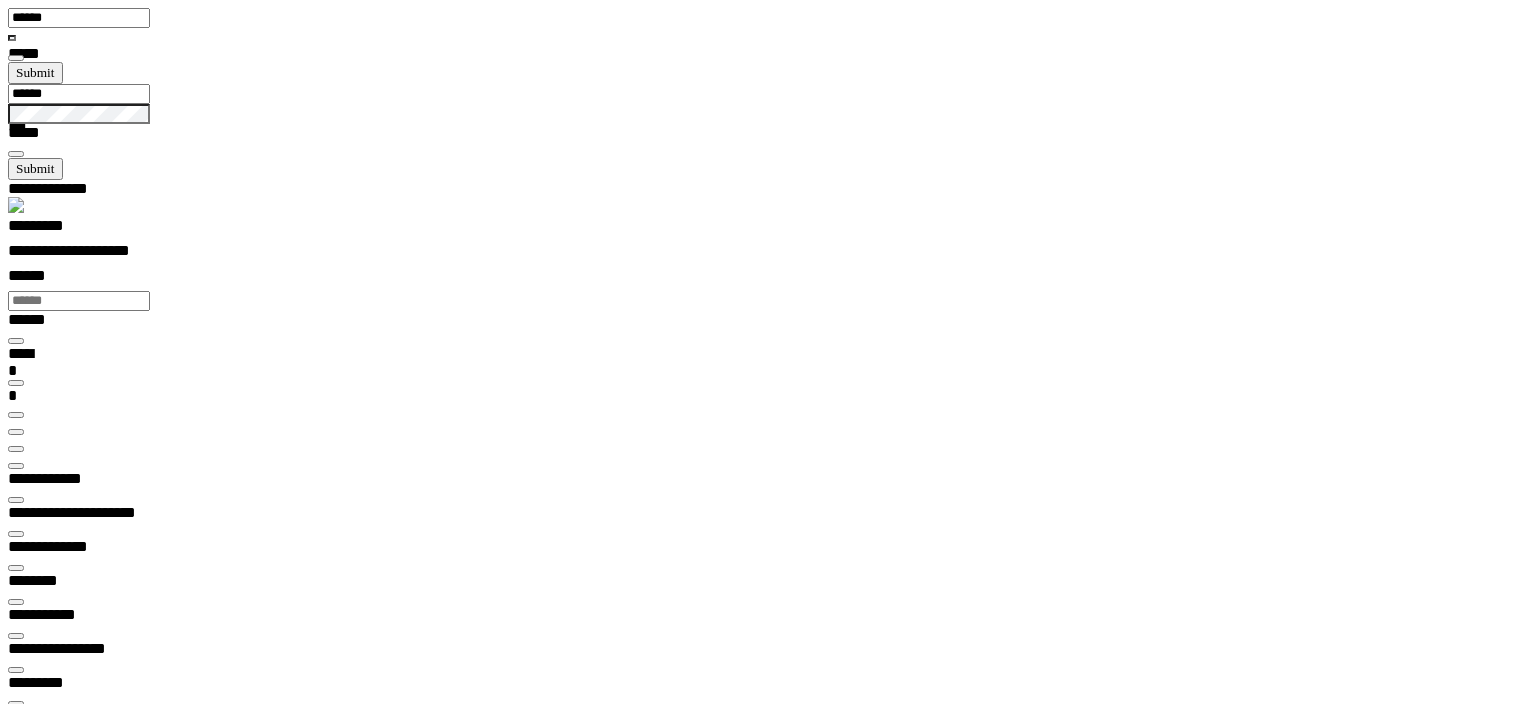 click at bounding box center [16, 415] 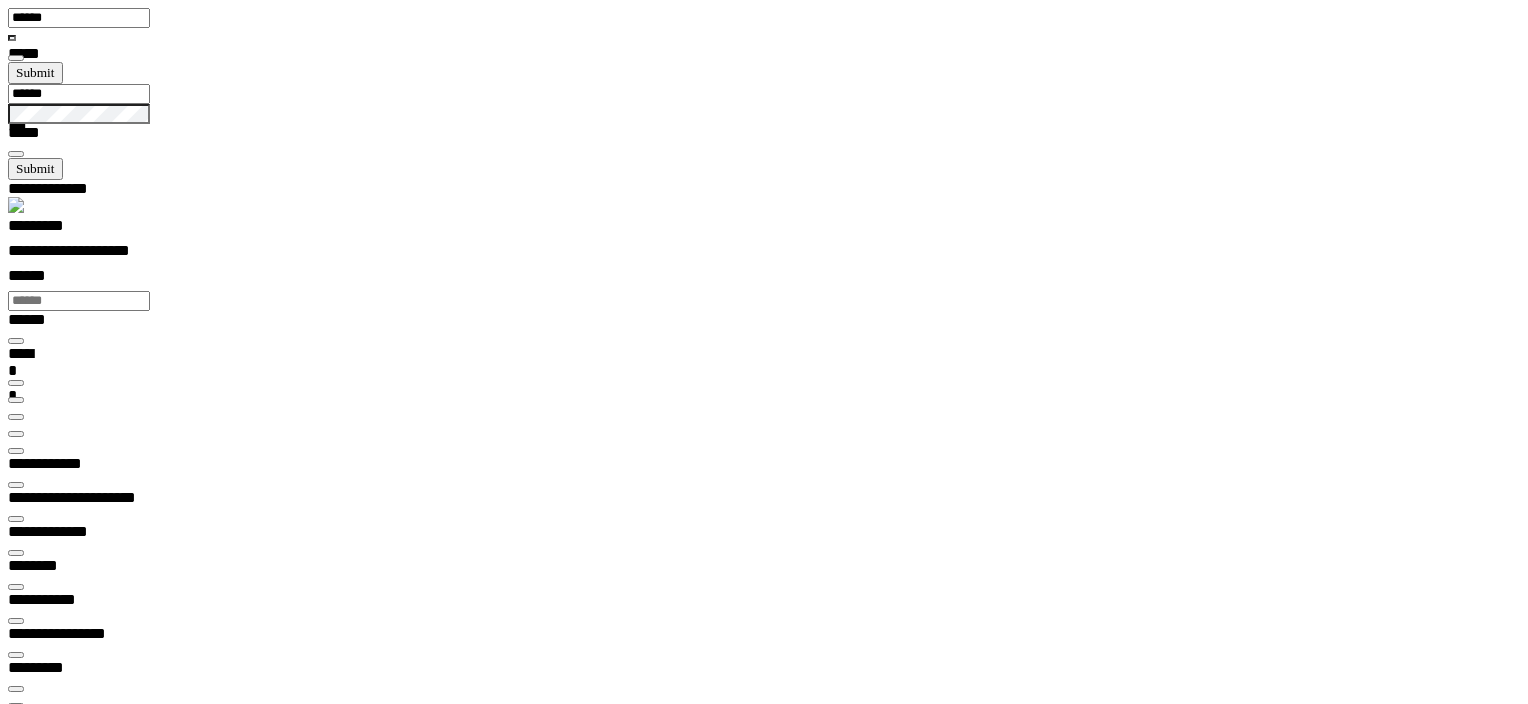 scroll, scrollTop: 99968, scrollLeft: 99911, axis: both 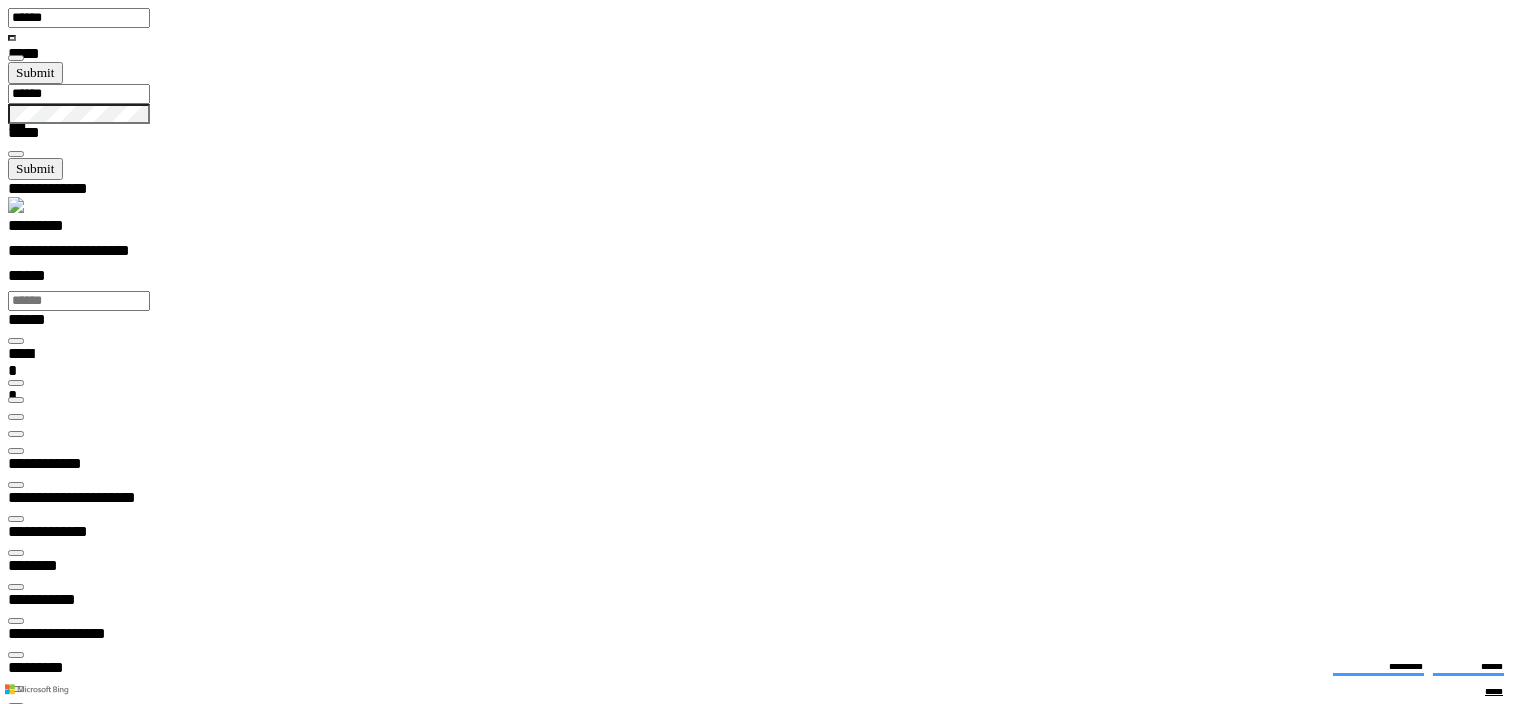 click at bounding box center [16, 13213] 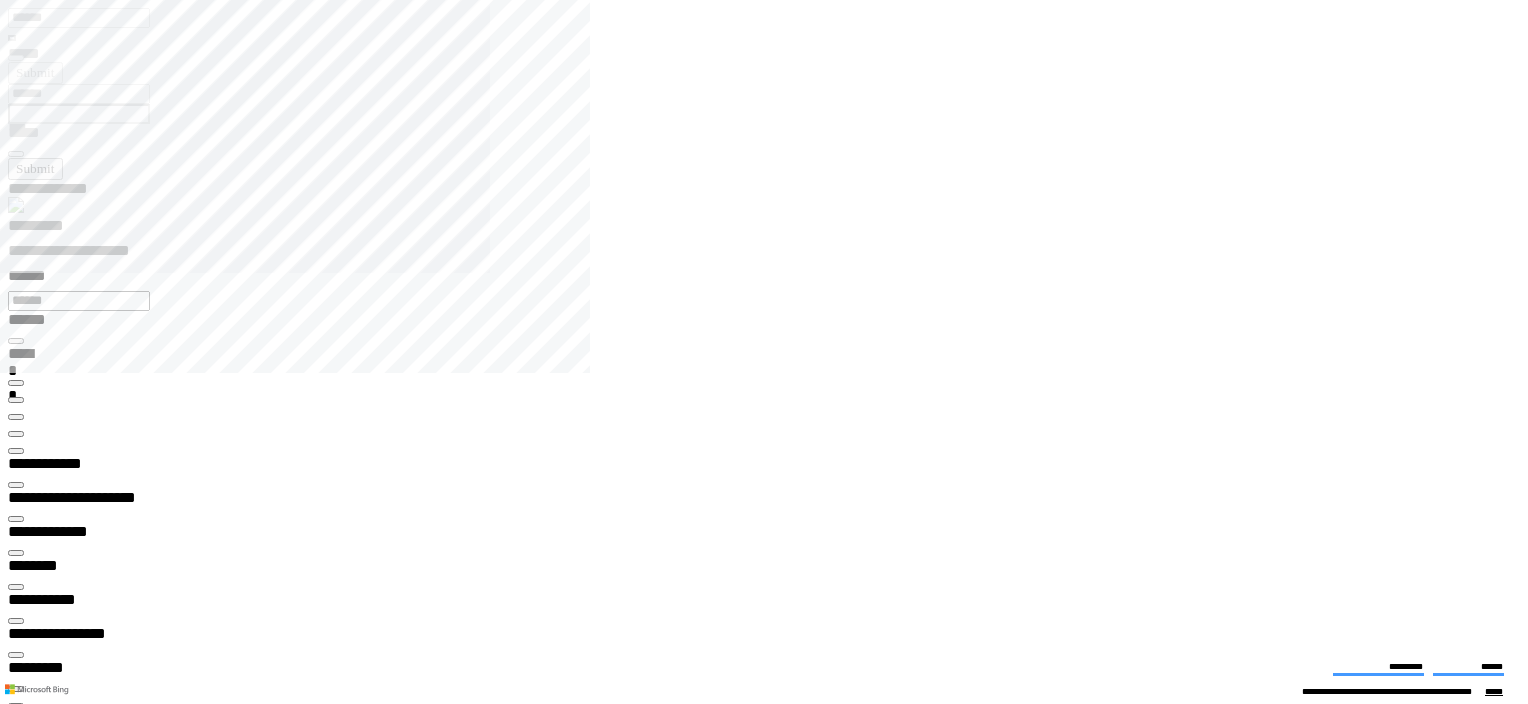 click at bounding box center [772, 13322] 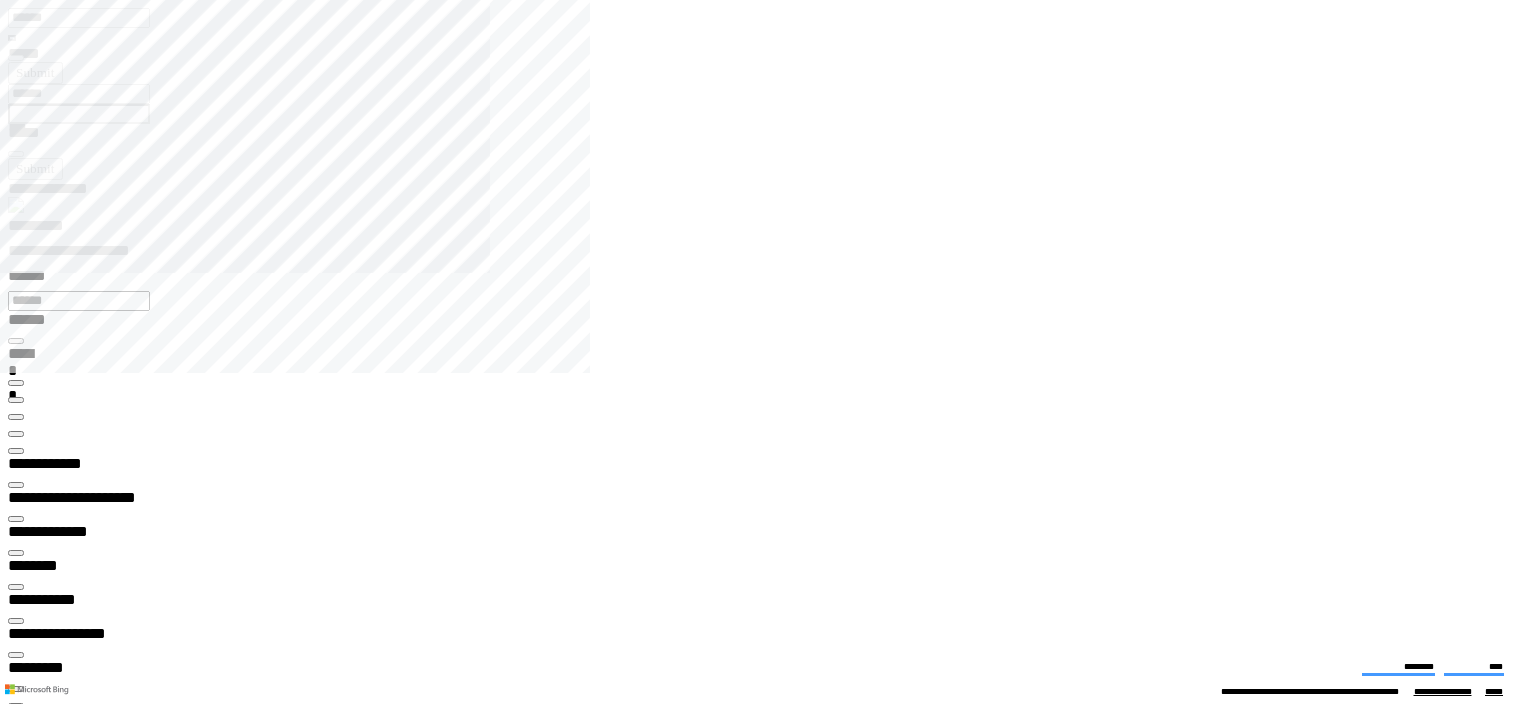 click on "**********" at bounding box center [70, 13282] 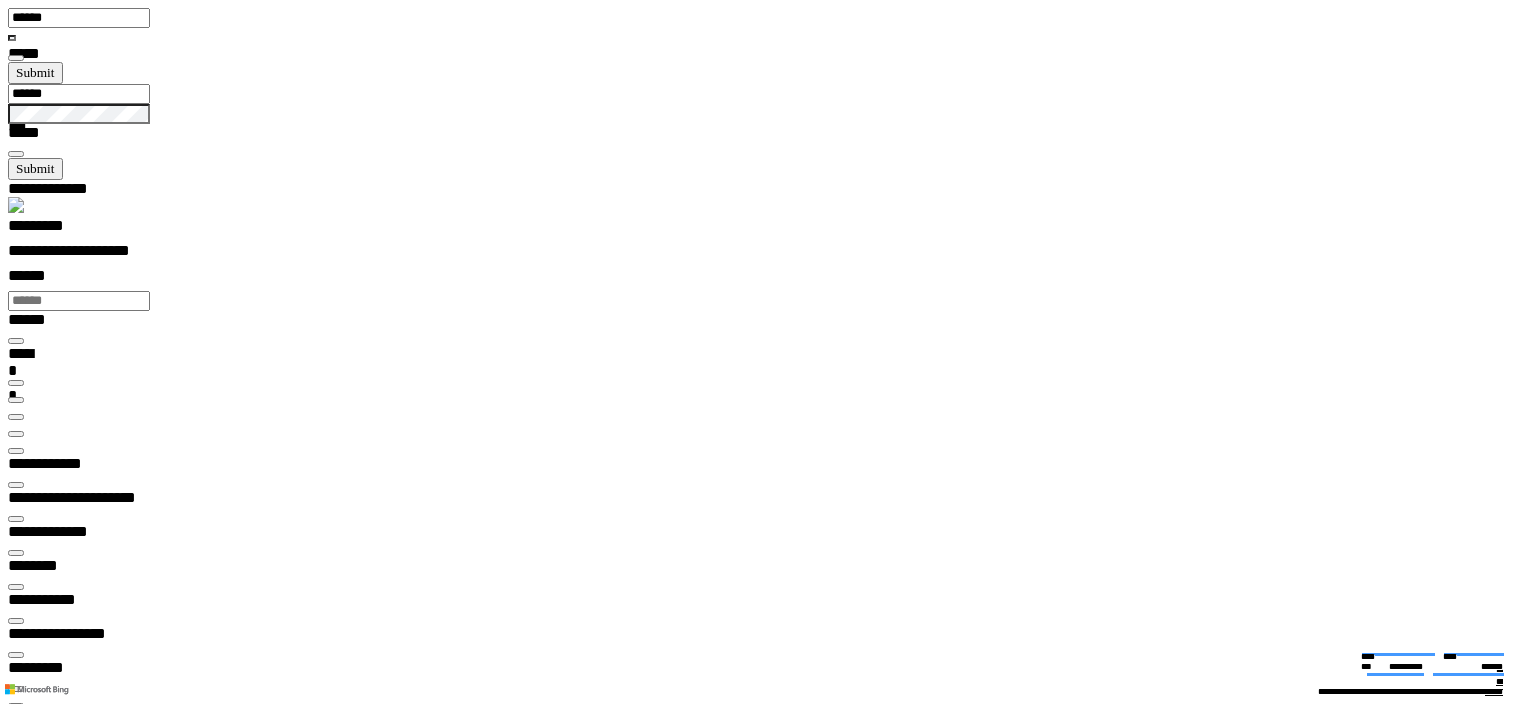 click at bounding box center [772, 19767] 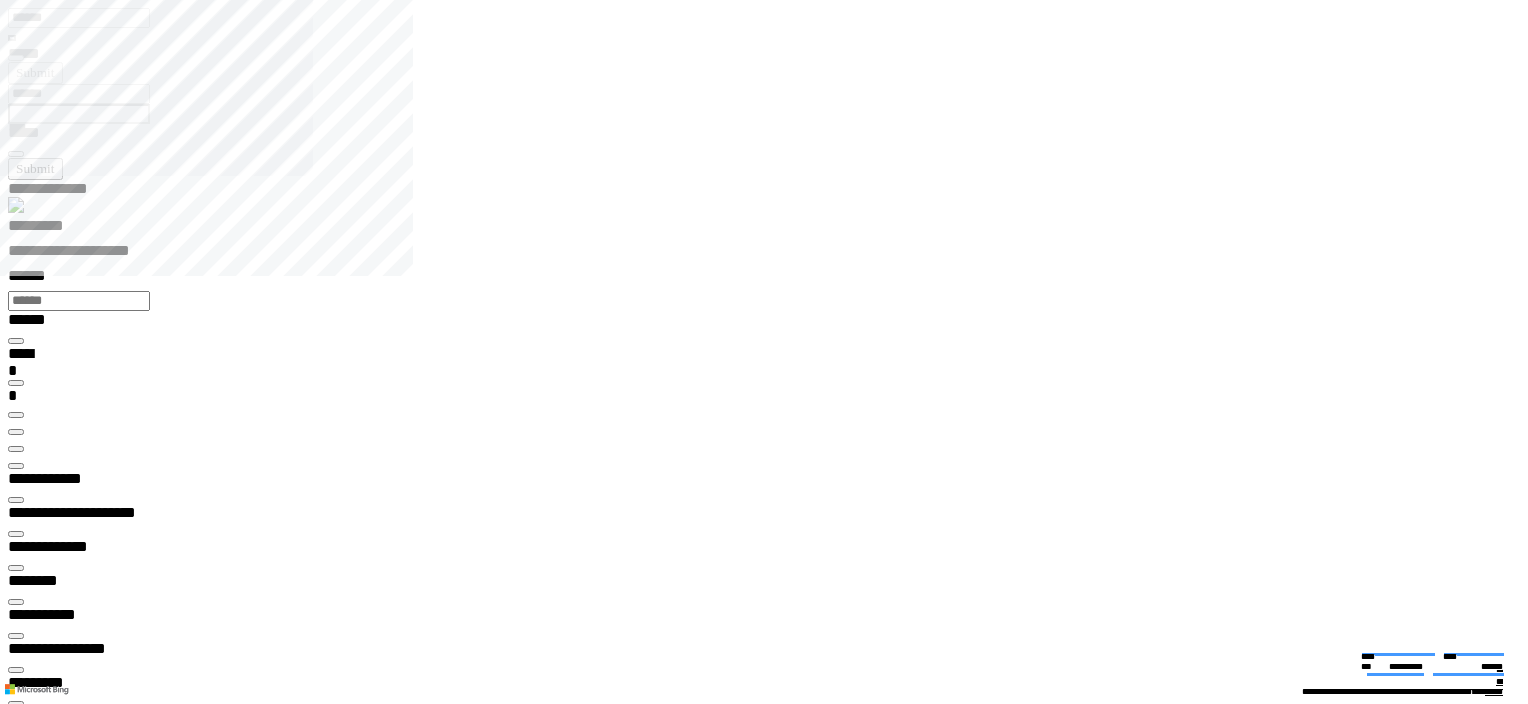 scroll, scrollTop: 99903, scrollLeft: 99412, axis: both 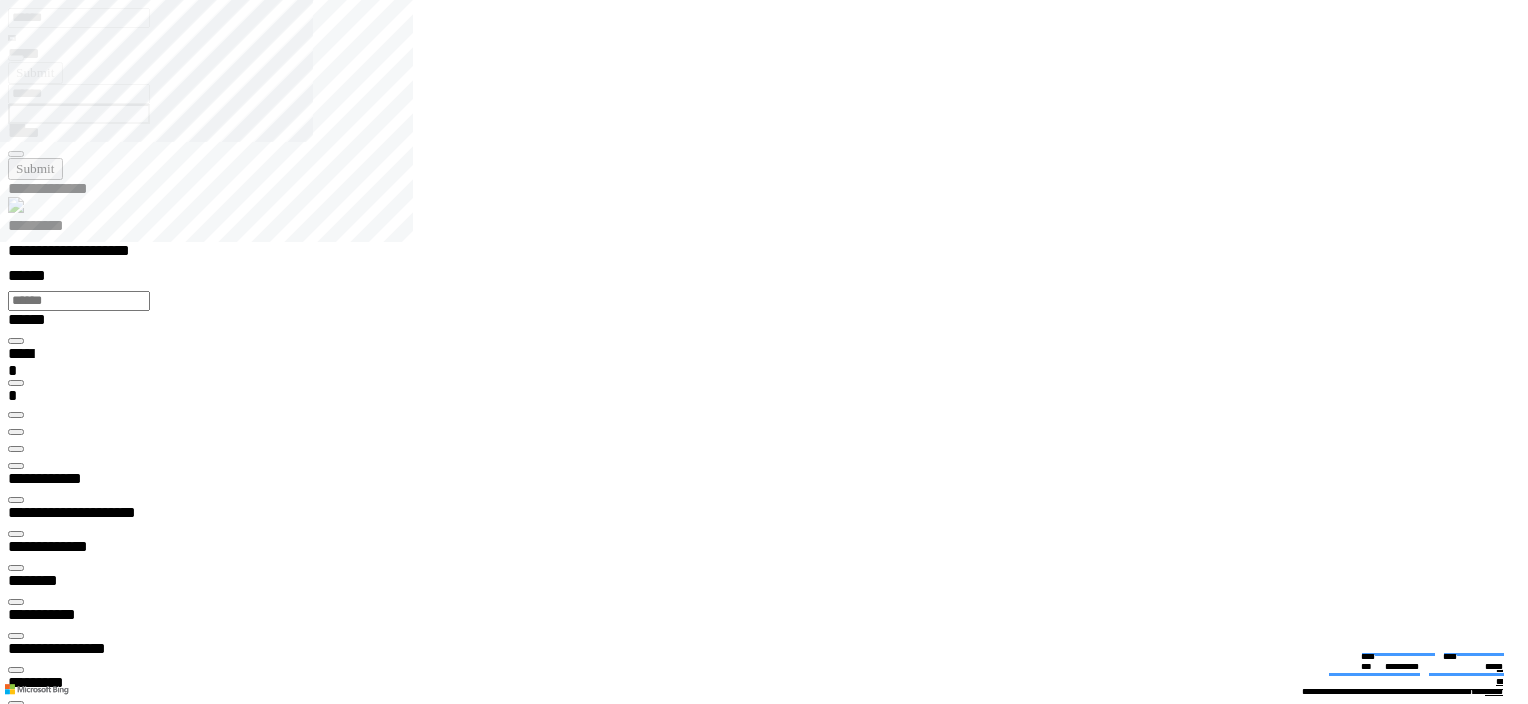 type on "*********" 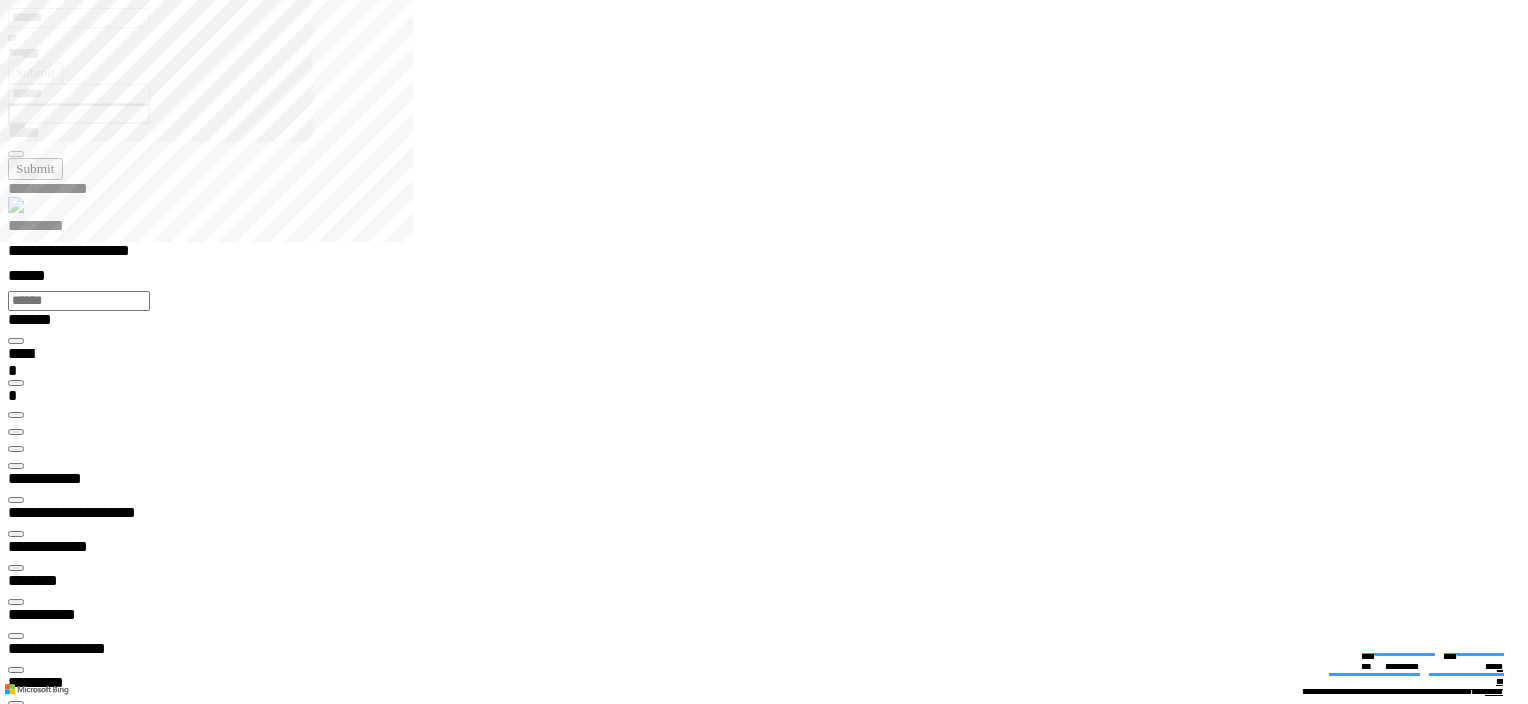 scroll, scrollTop: 99898, scrollLeft: 99736, axis: both 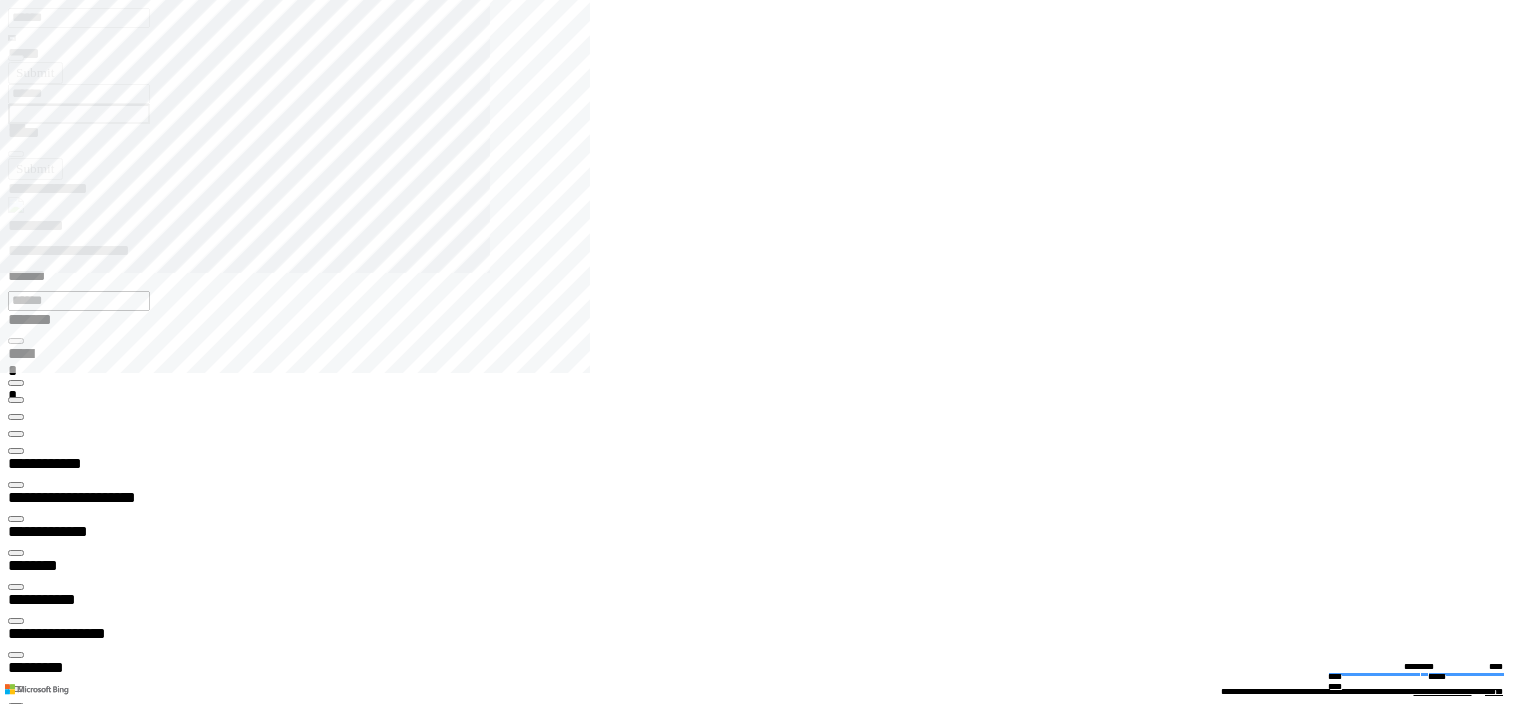 click on "*****" at bounding box center [450, 13459] 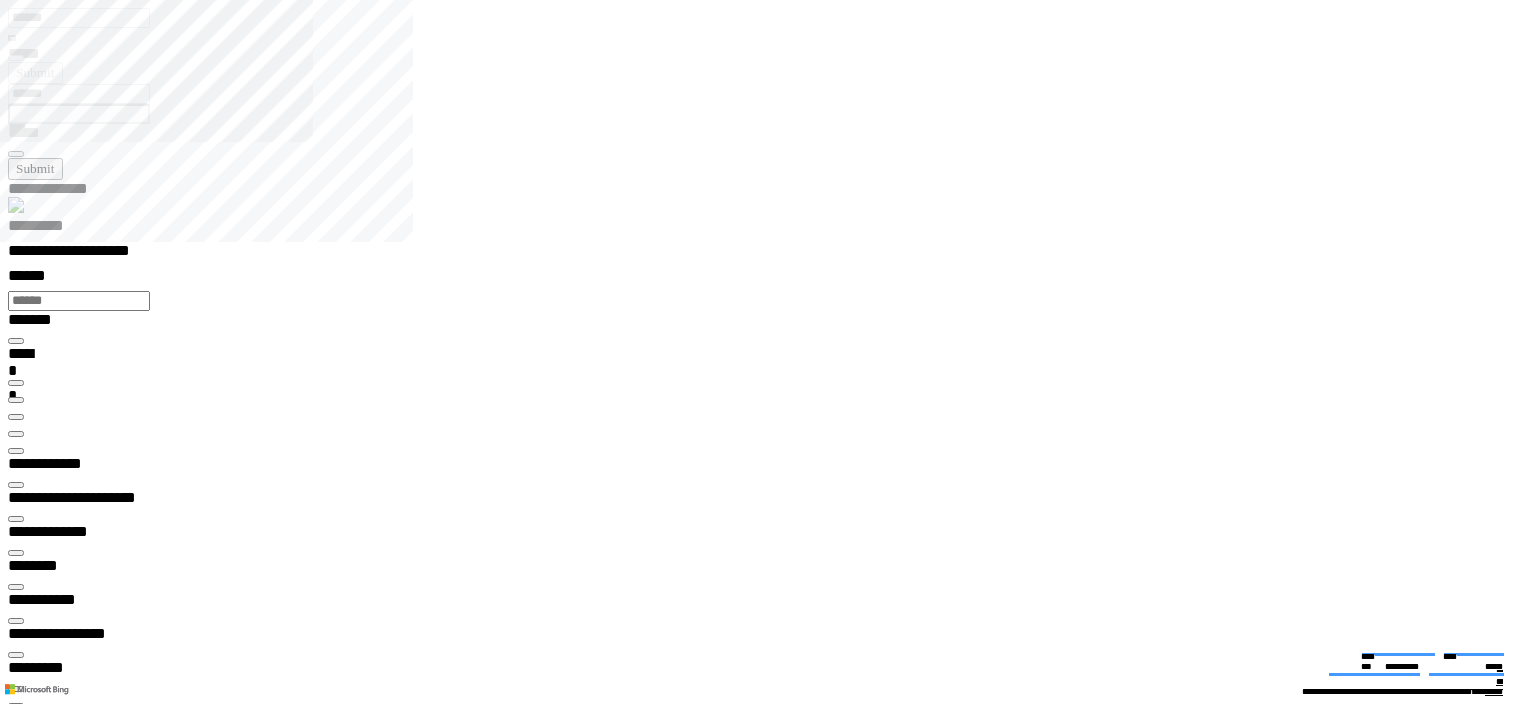 click at bounding box center (16, 19128) 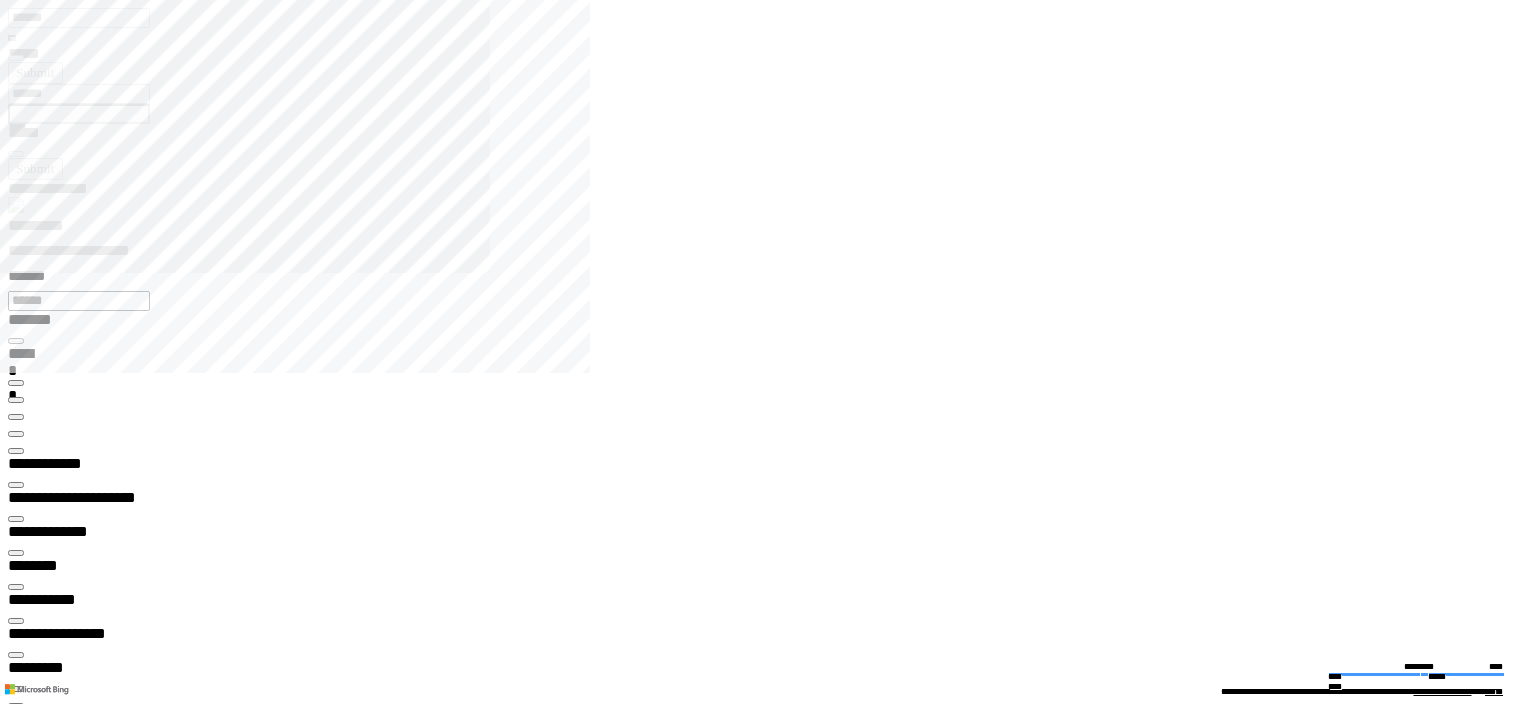 click at bounding box center (16, 13042) 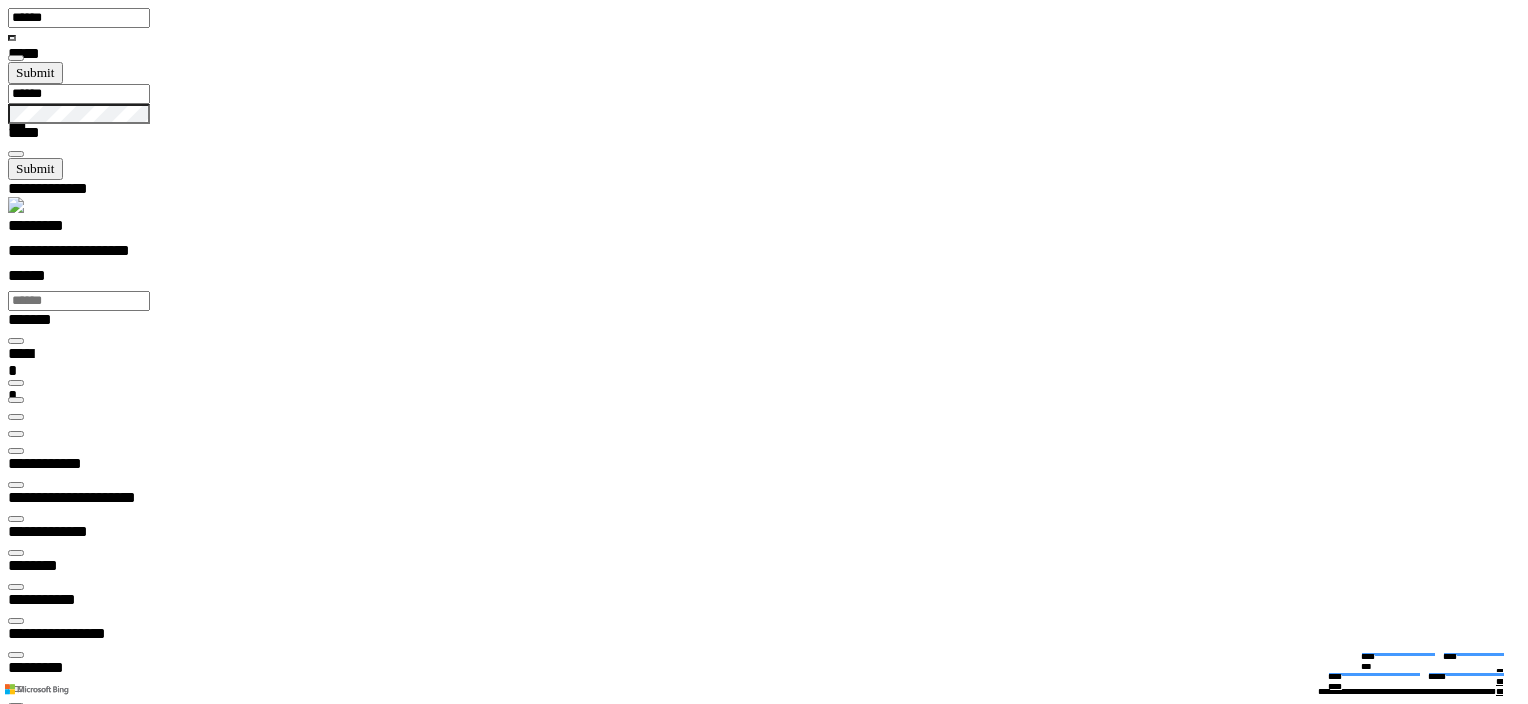 click at bounding box center (16, 434) 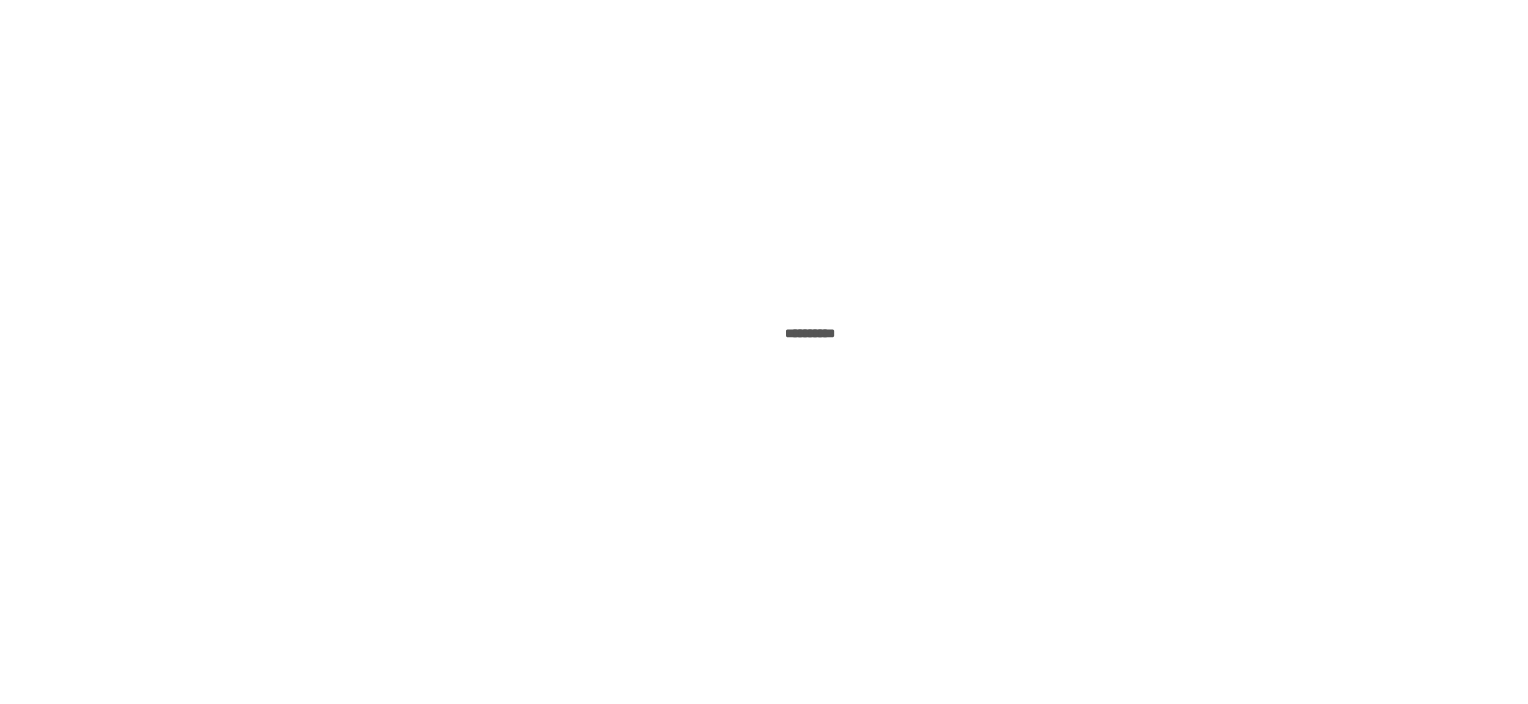scroll, scrollTop: 0, scrollLeft: 0, axis: both 